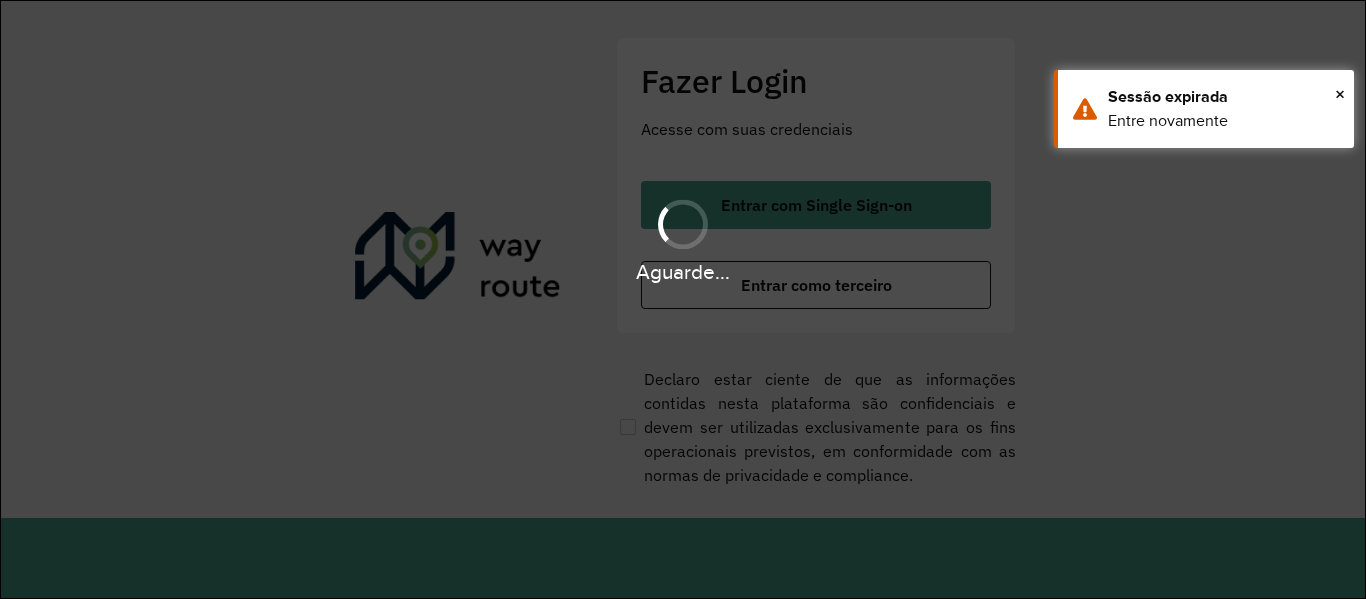 scroll, scrollTop: 0, scrollLeft: 0, axis: both 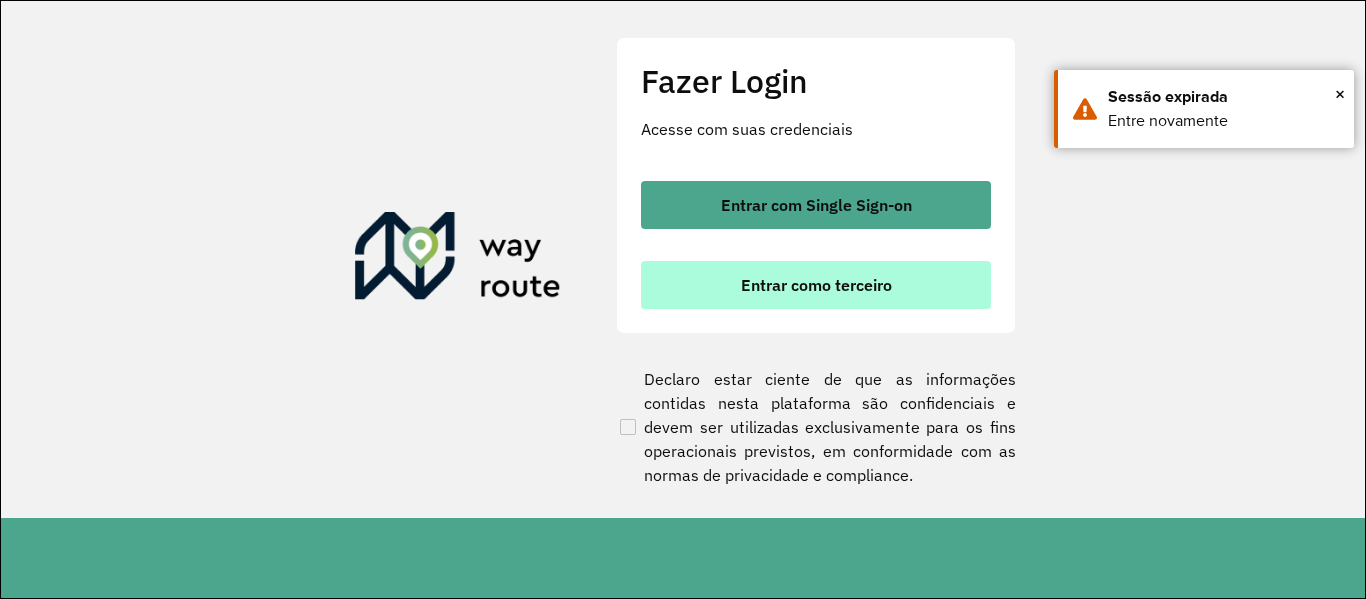 click on "Entrar como terceiro" at bounding box center (816, 285) 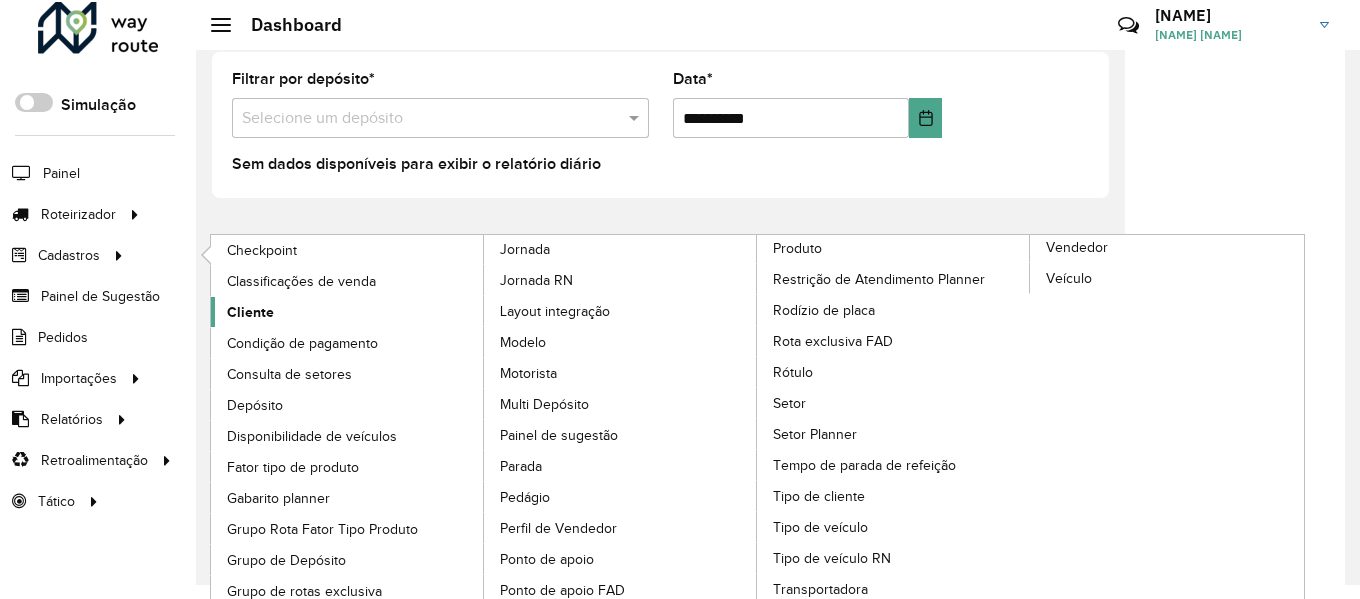 scroll, scrollTop: 55, scrollLeft: 0, axis: vertical 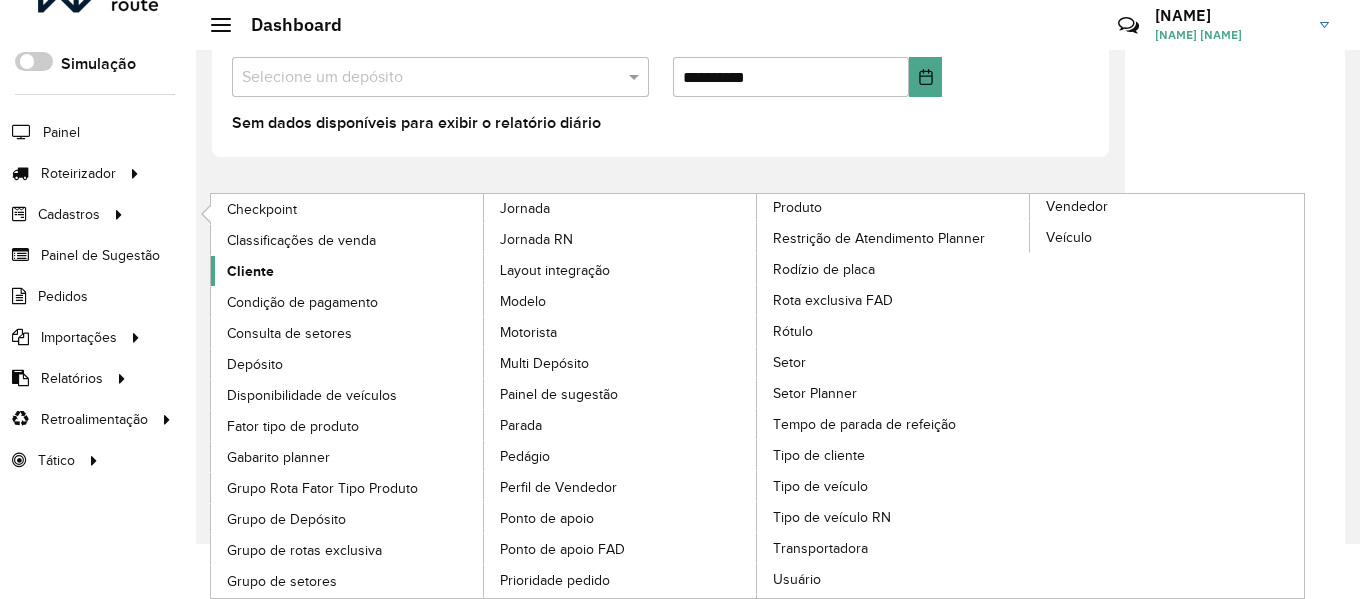click on "Cliente" 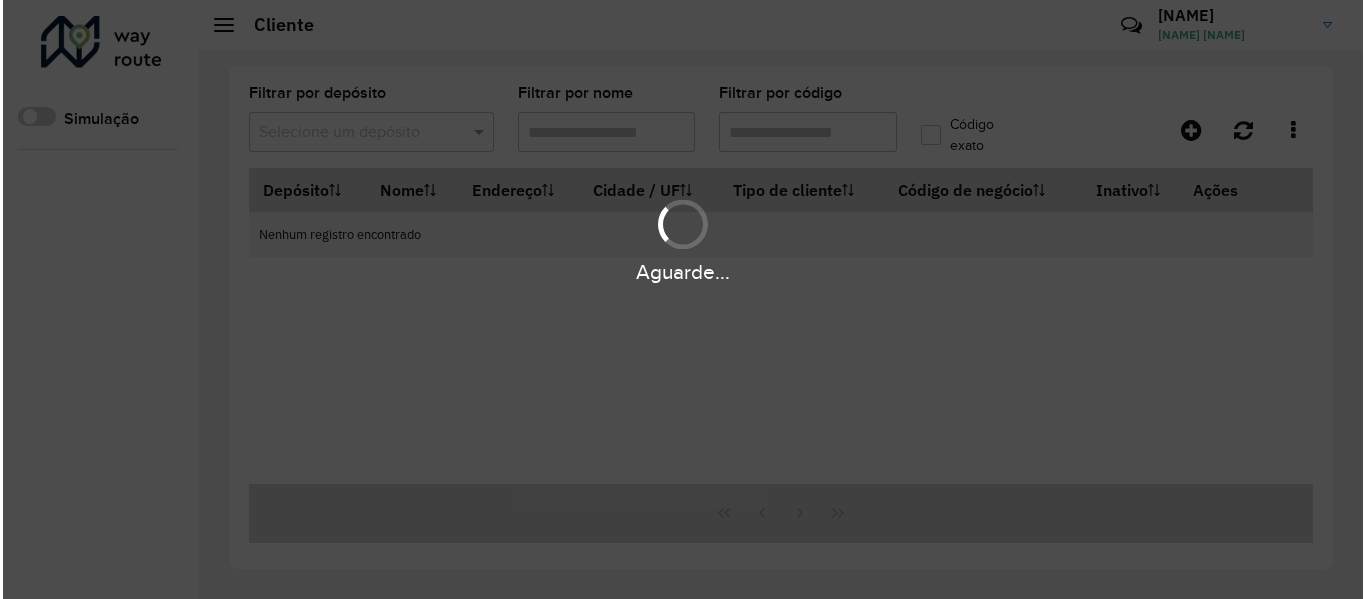 scroll, scrollTop: 0, scrollLeft: 0, axis: both 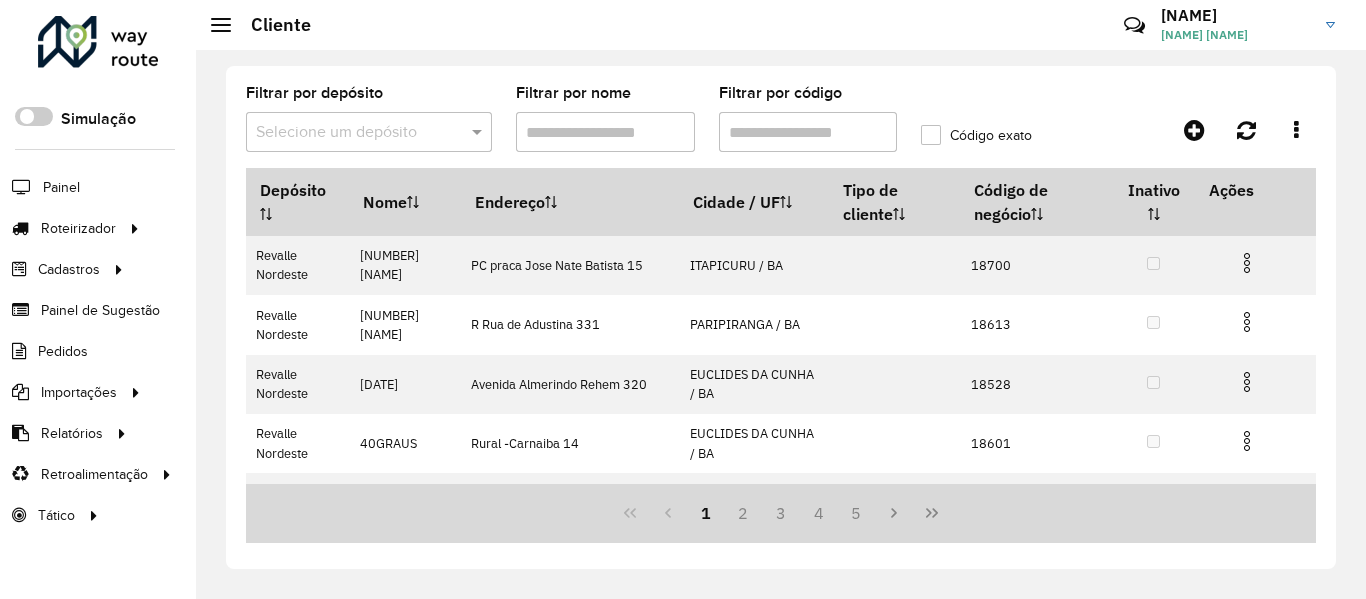 click on "Filtrar por código" at bounding box center [808, 132] 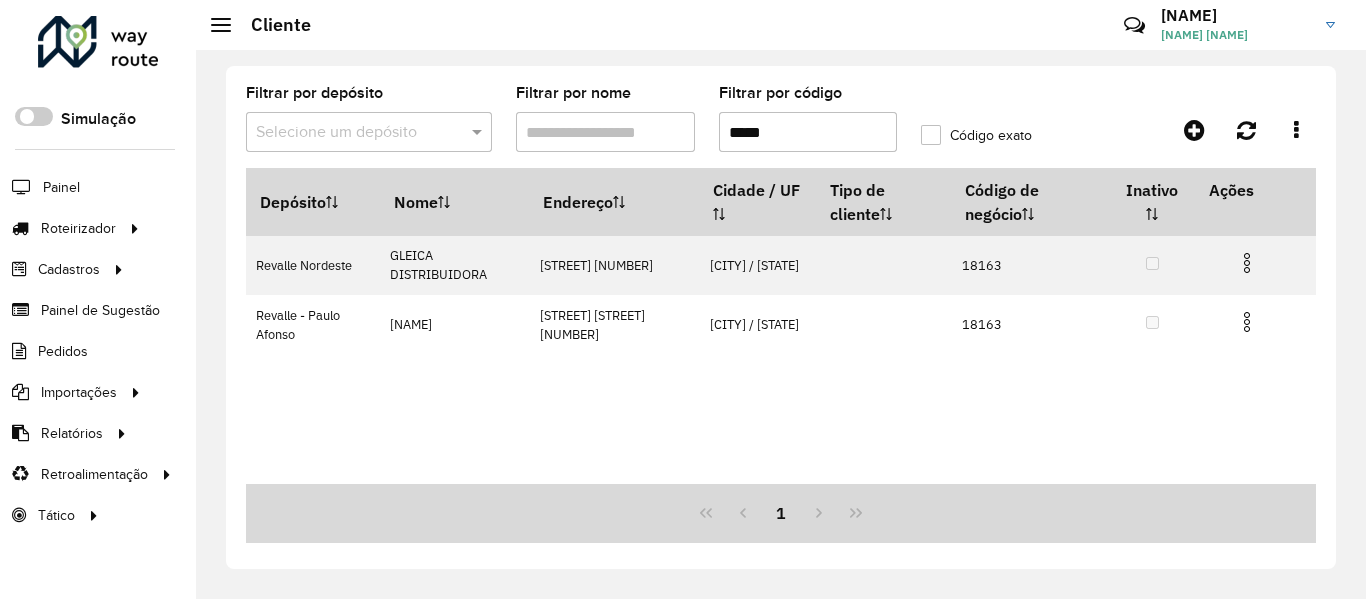 click on "*****" at bounding box center [808, 132] 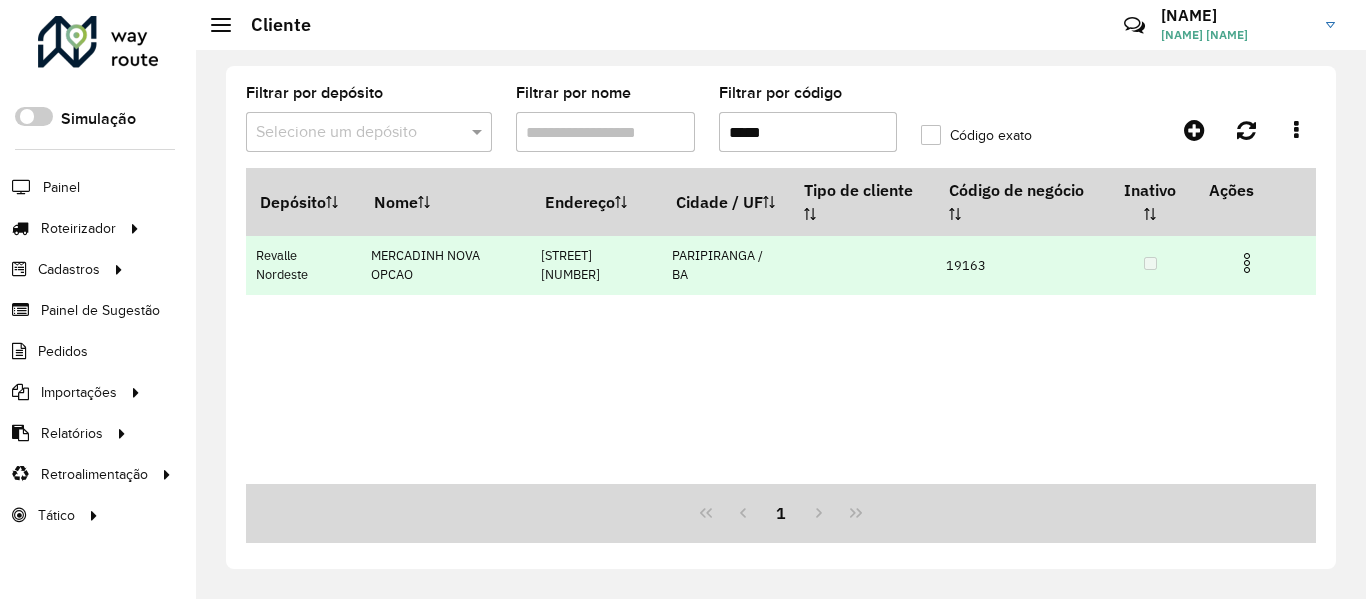type on "*****" 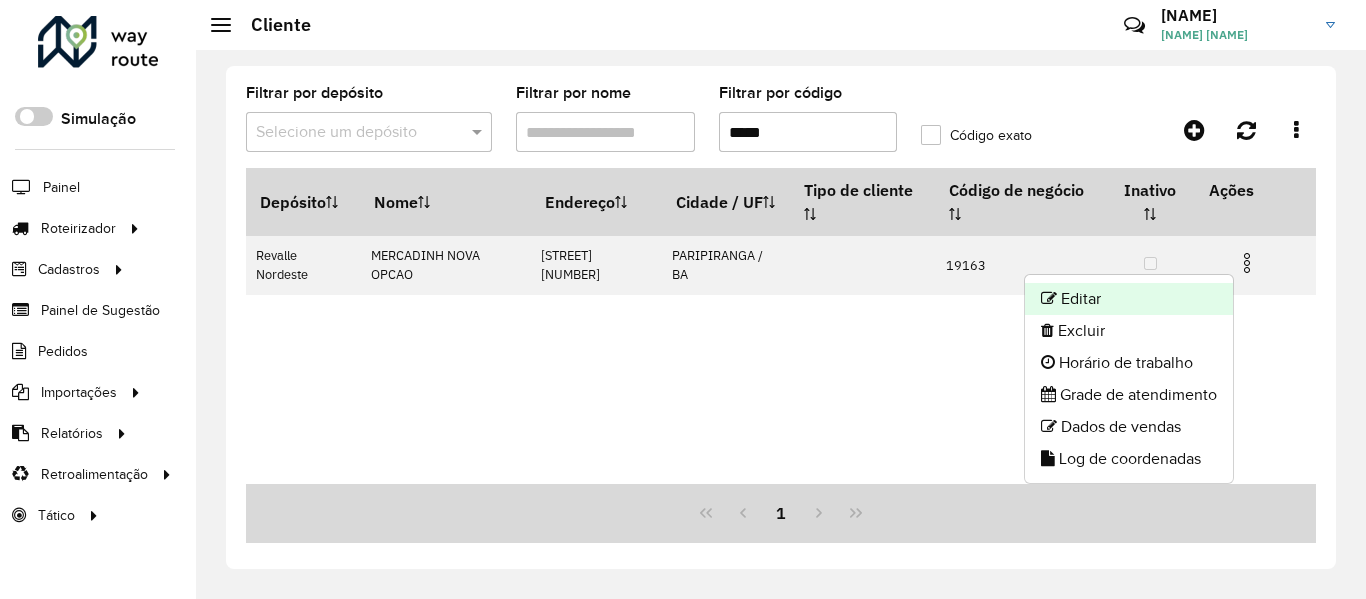 click on "Editar" 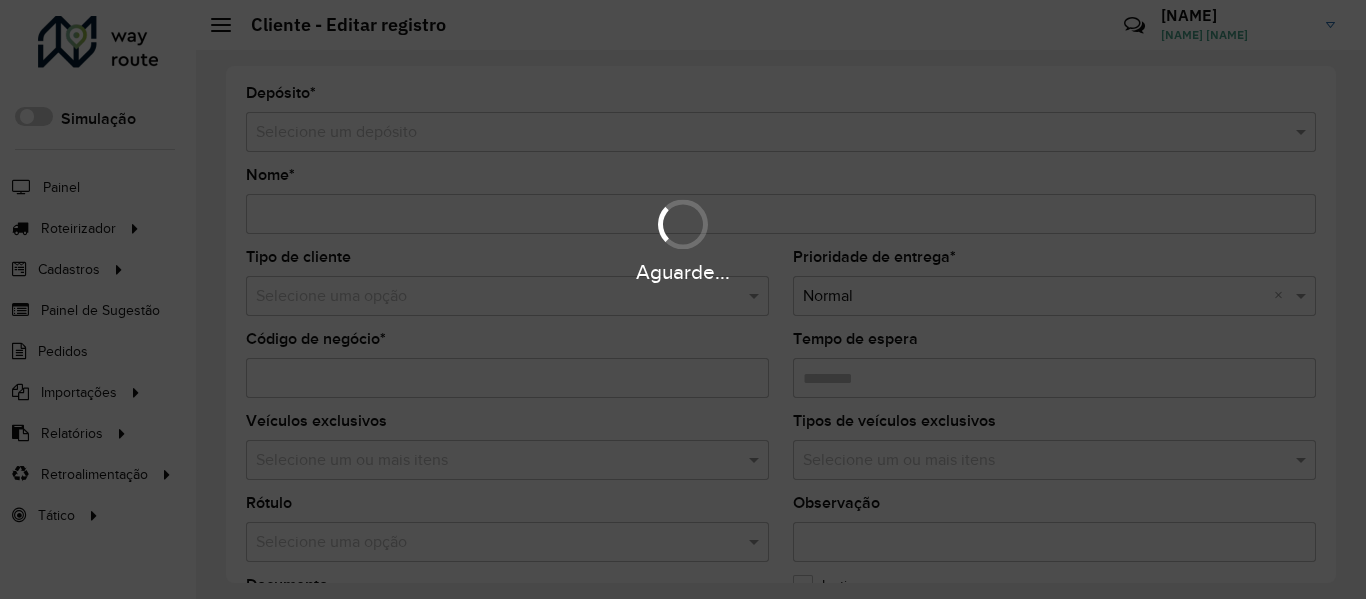 type on "**********" 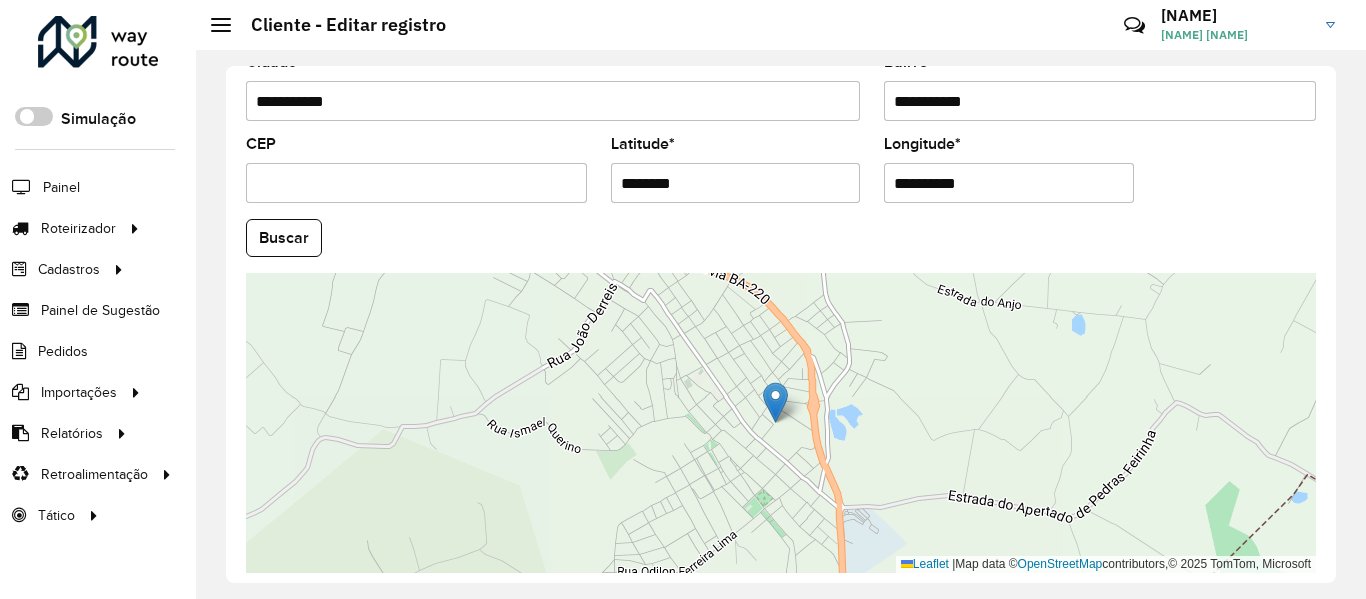 scroll, scrollTop: 810, scrollLeft: 0, axis: vertical 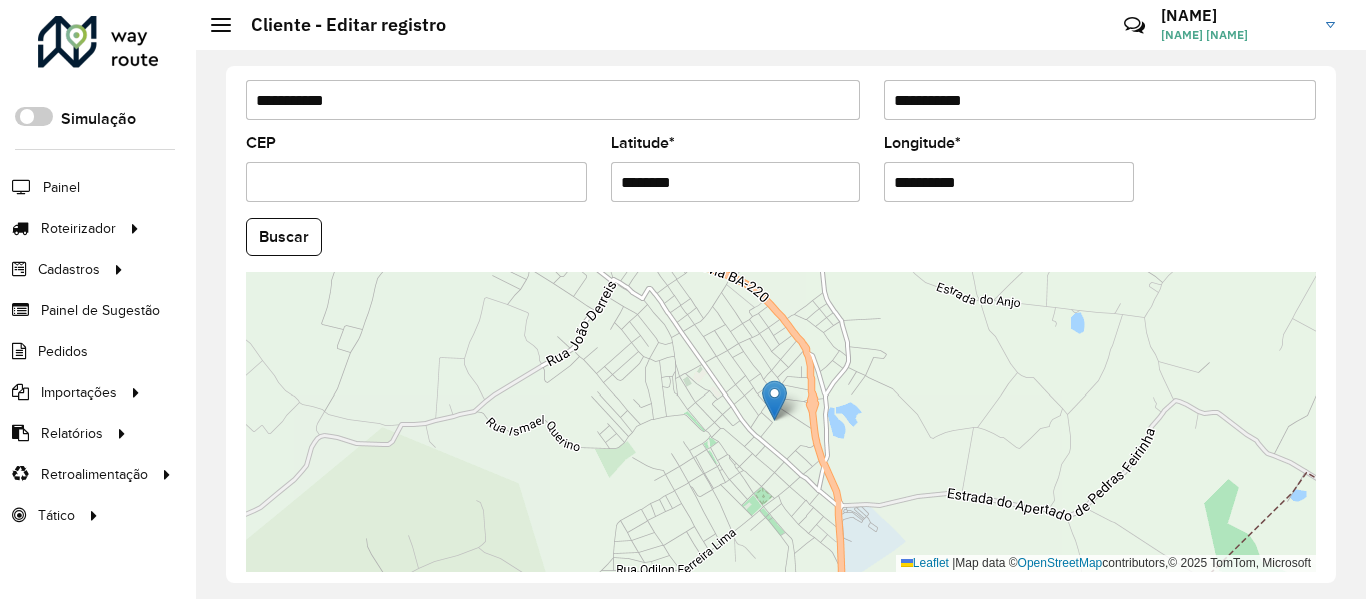 drag, startPoint x: 689, startPoint y: 183, endPoint x: 583, endPoint y: 181, distance: 106.01887 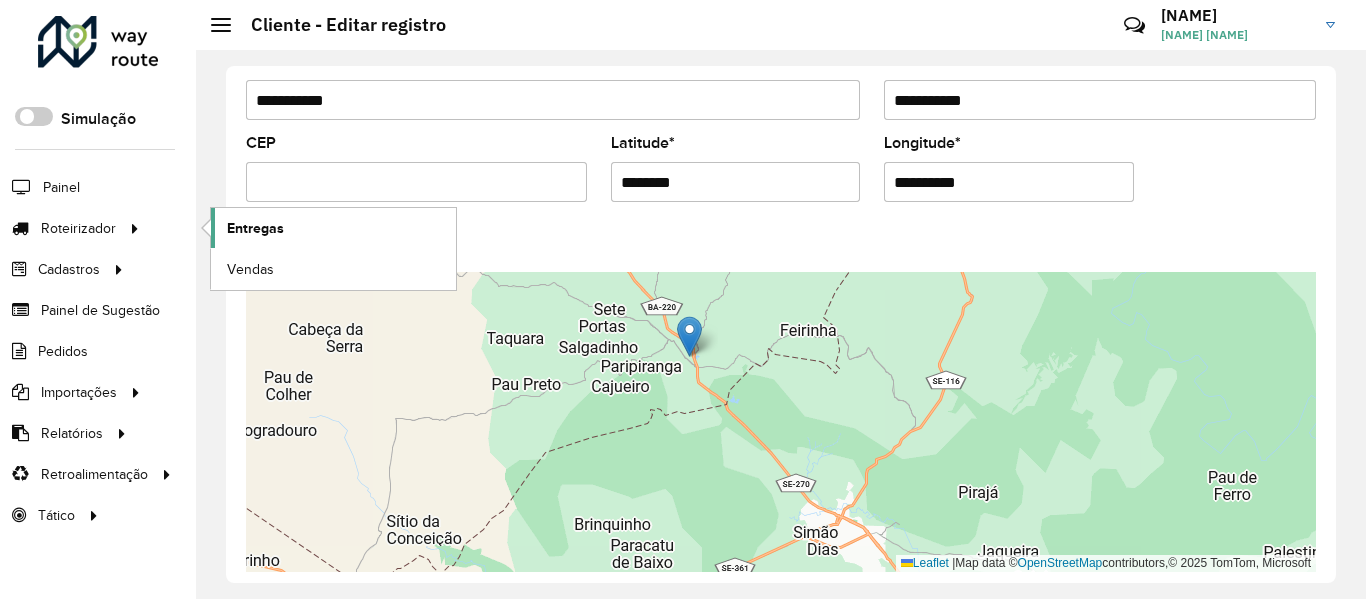 click on "Entregas" 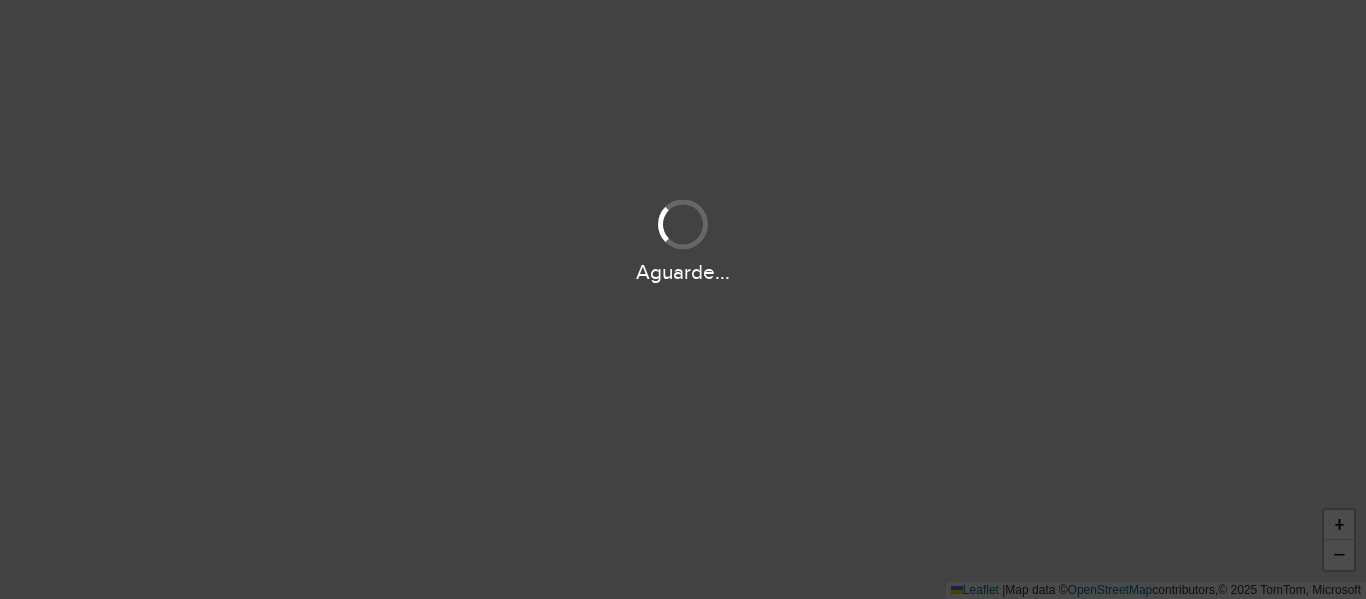 scroll, scrollTop: 0, scrollLeft: 0, axis: both 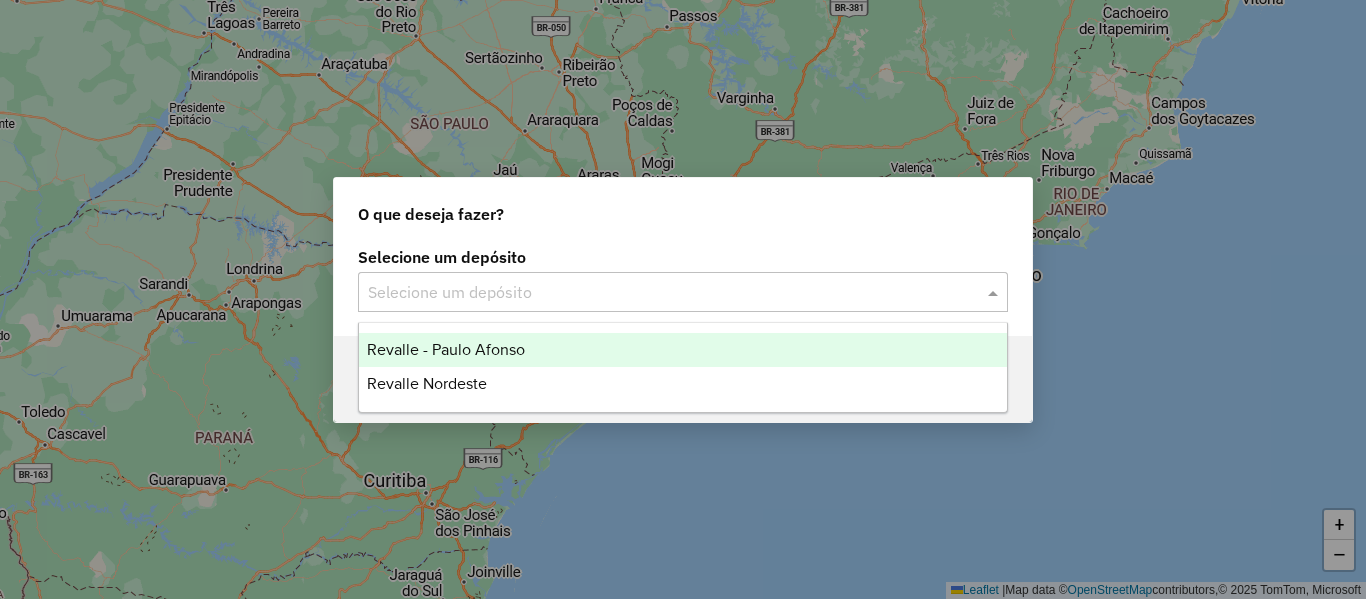 click 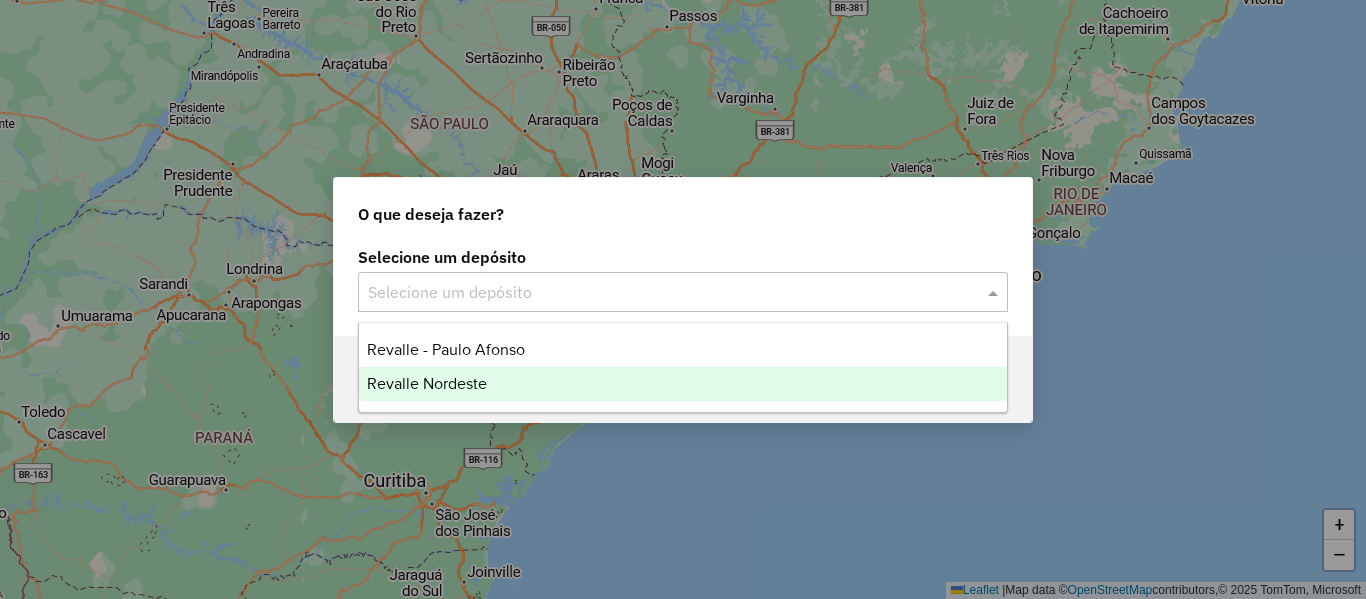 click on "Revalle Nordeste" at bounding box center (683, 384) 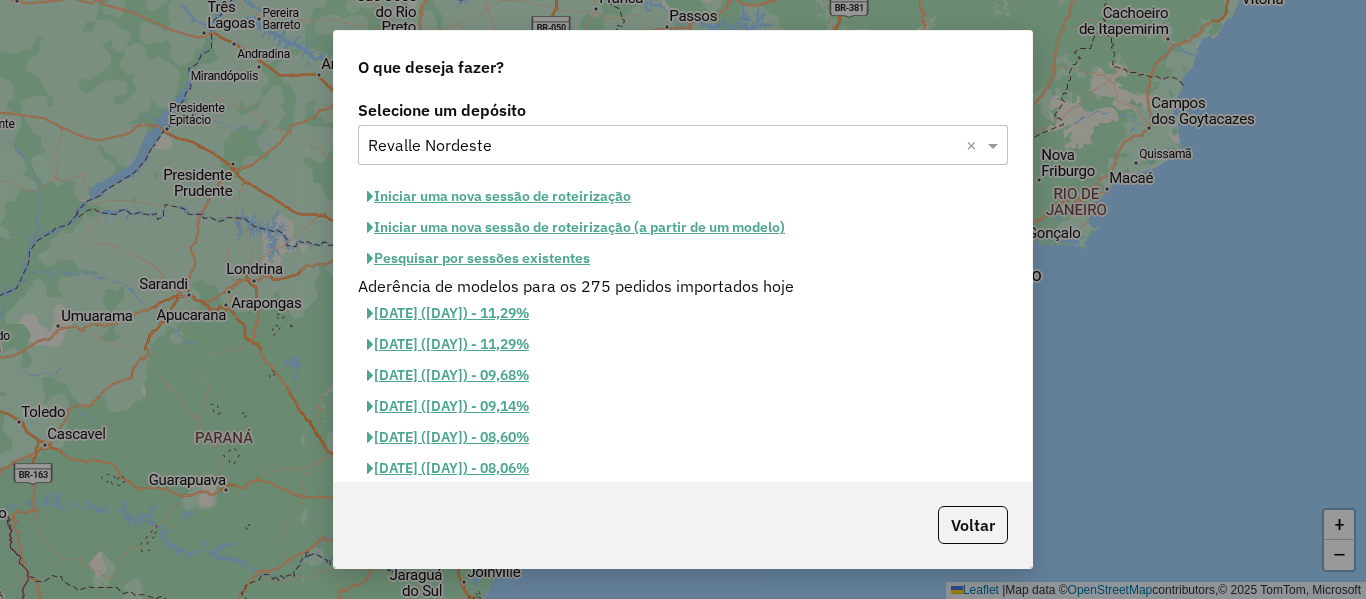 click on "Pesquisar por sessões existentes" 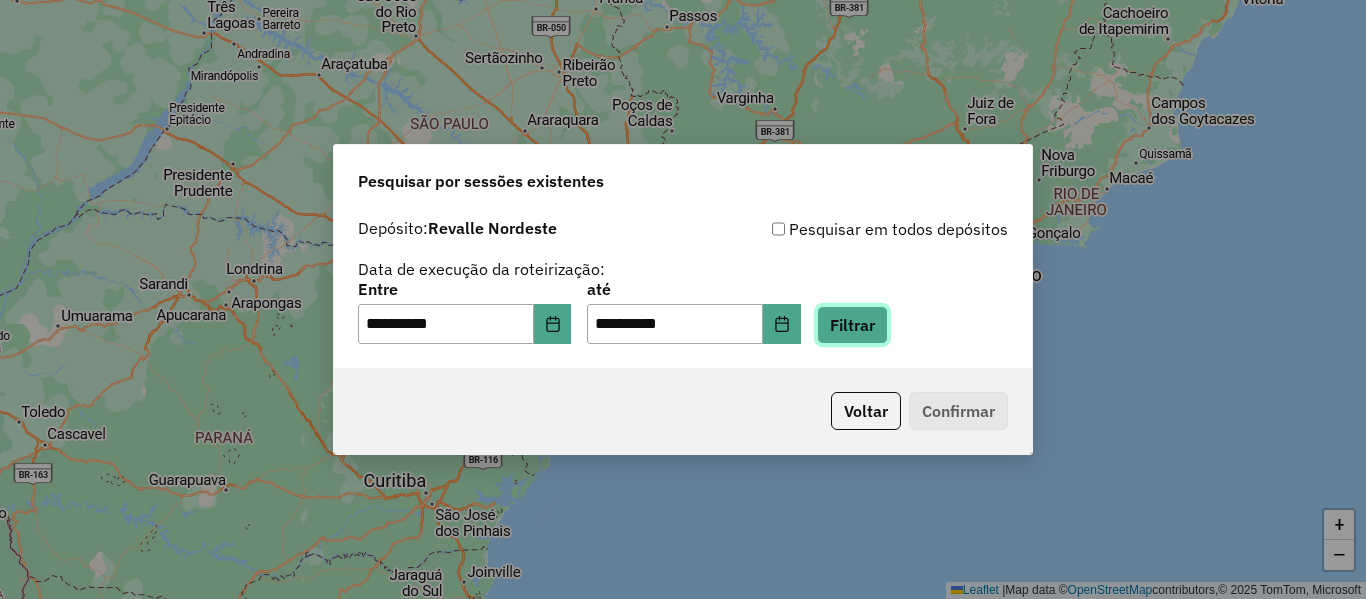 click on "Filtrar" 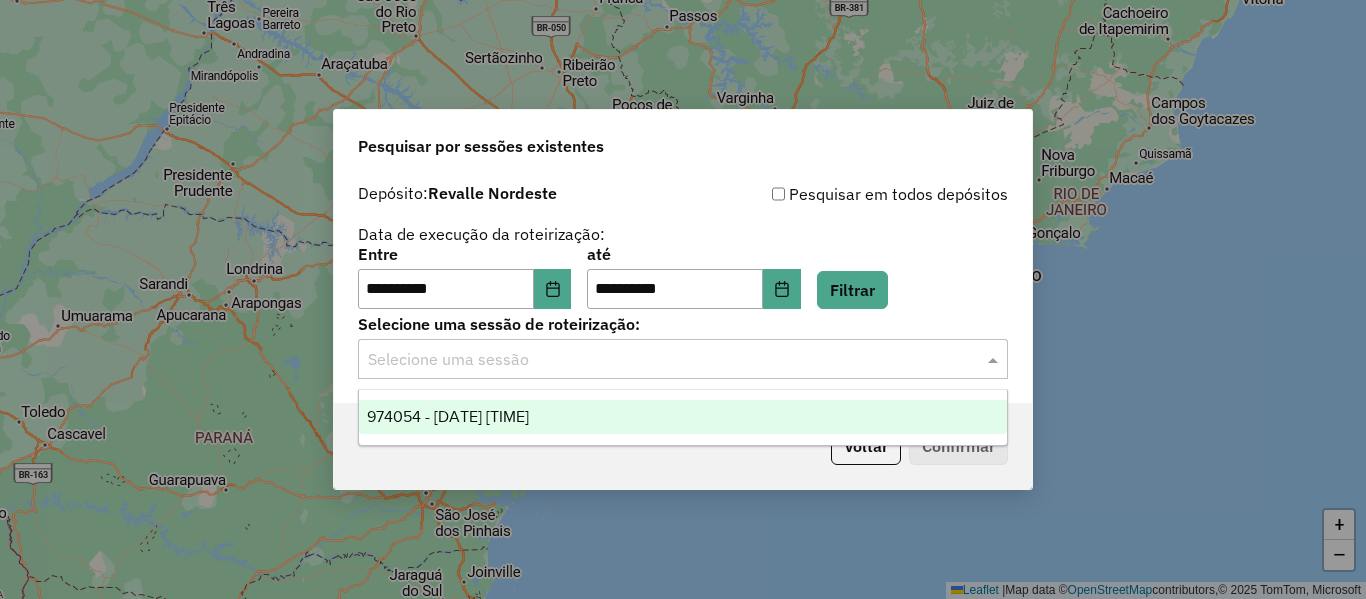 click 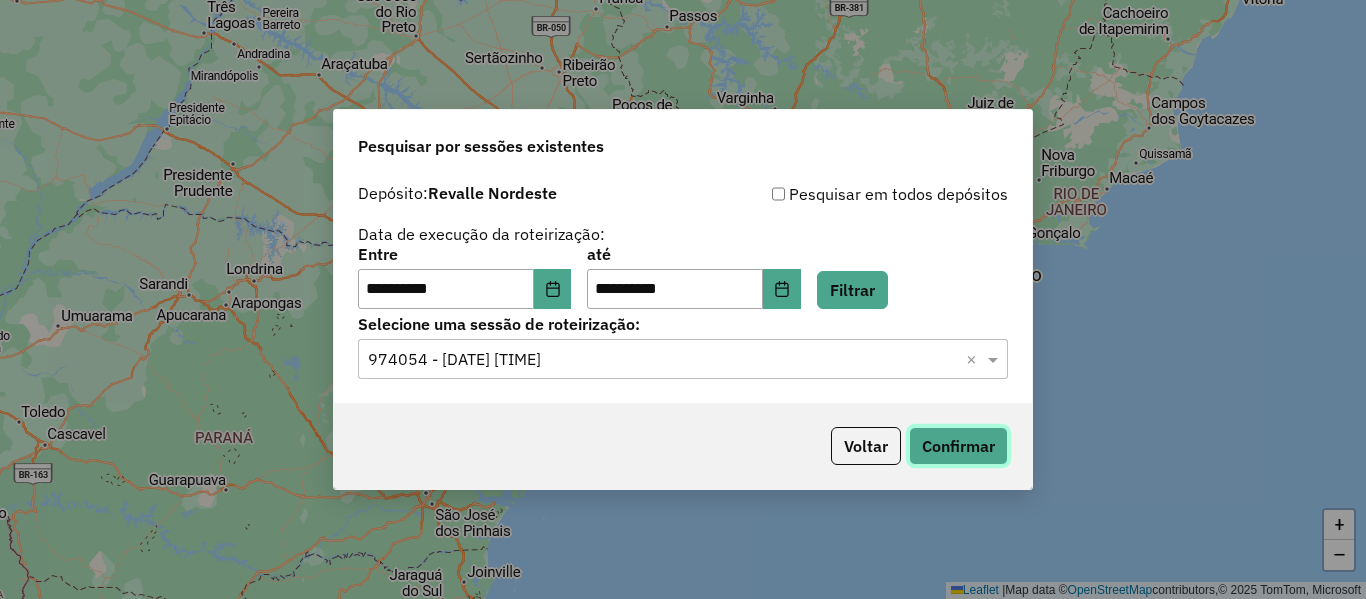 click on "Confirmar" 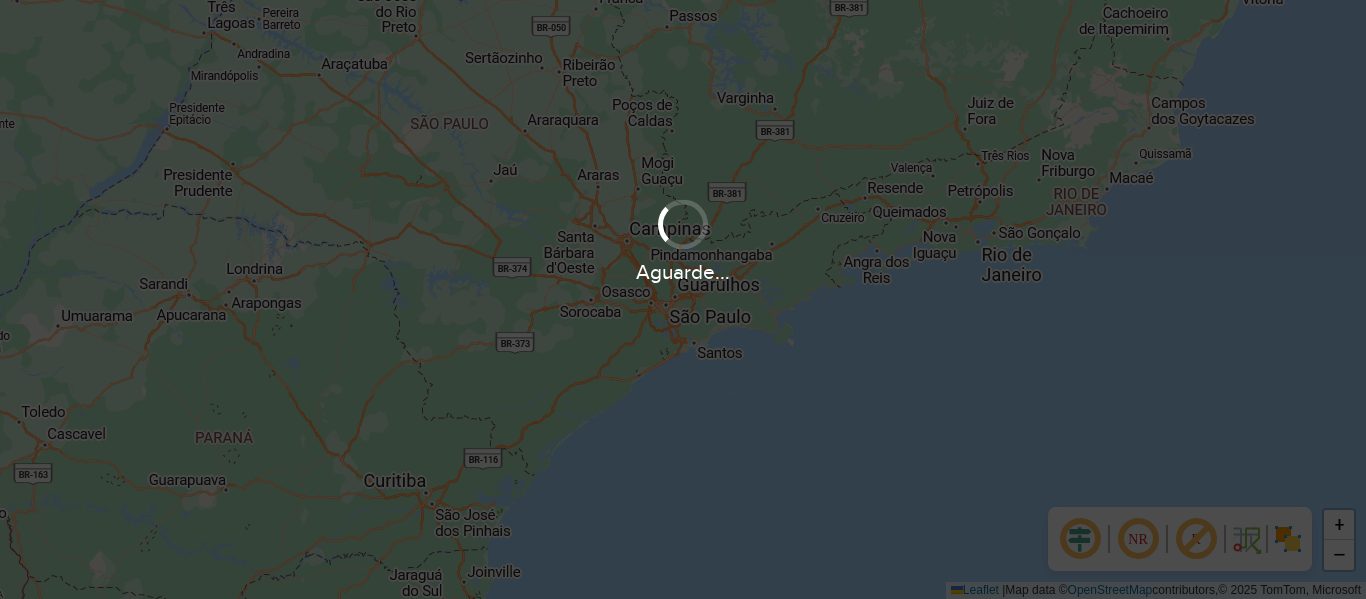 scroll, scrollTop: 0, scrollLeft: 0, axis: both 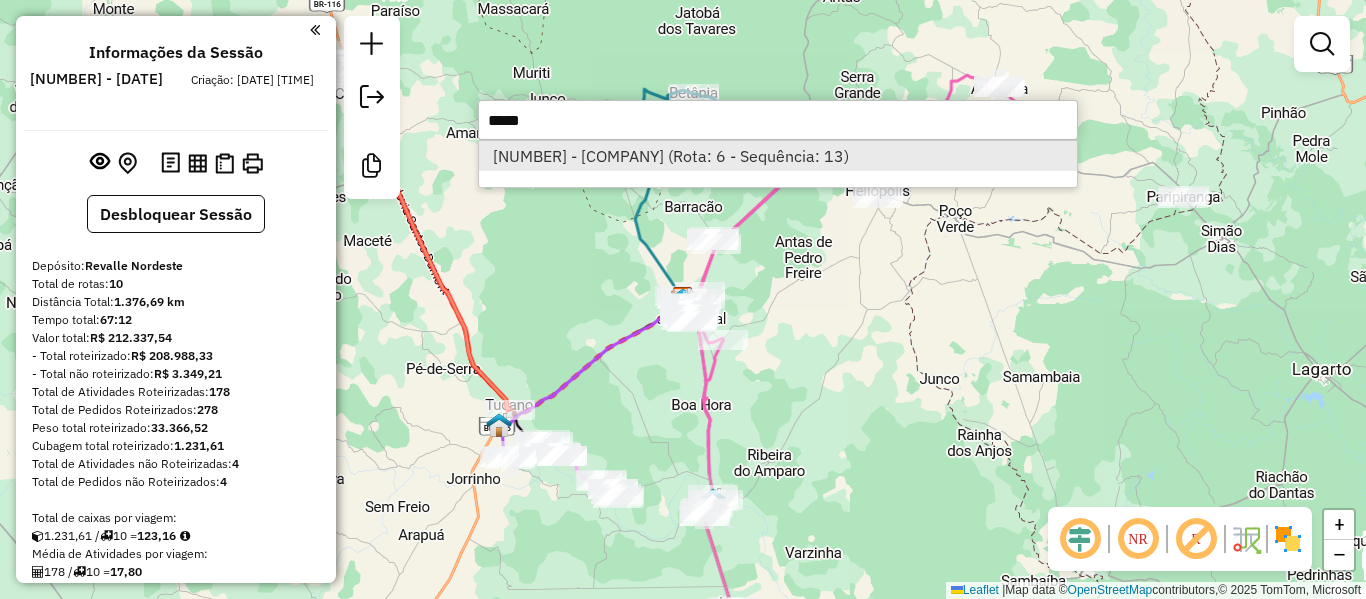 type on "*****" 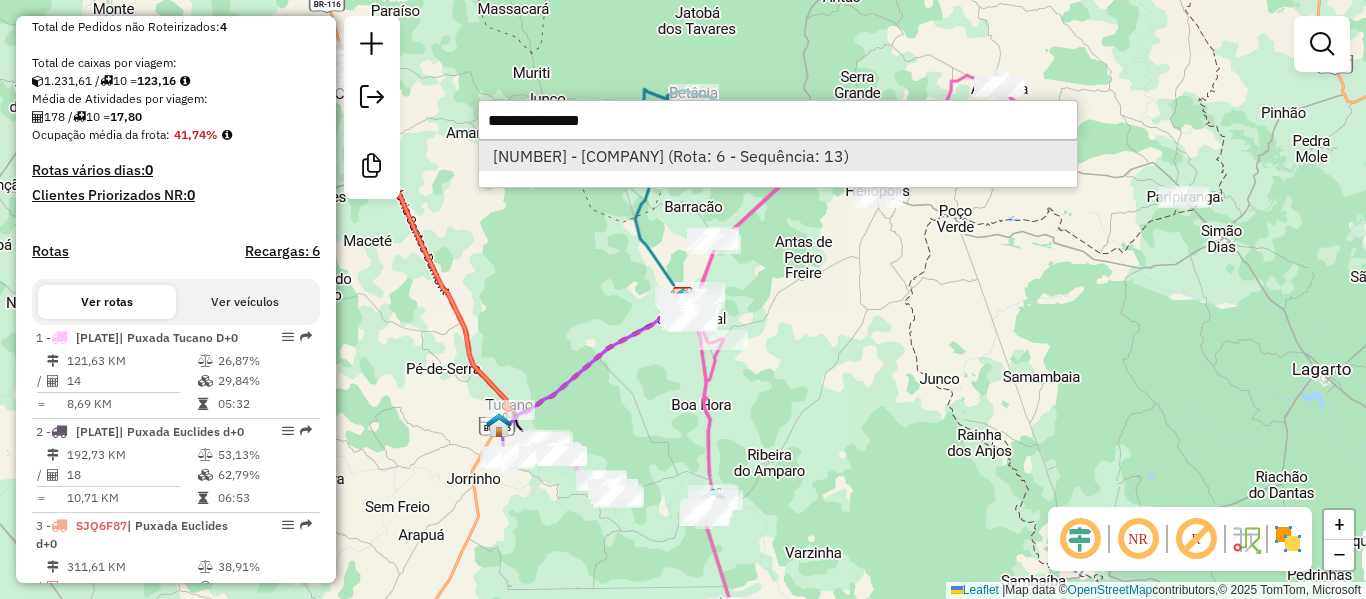 select on "**********" 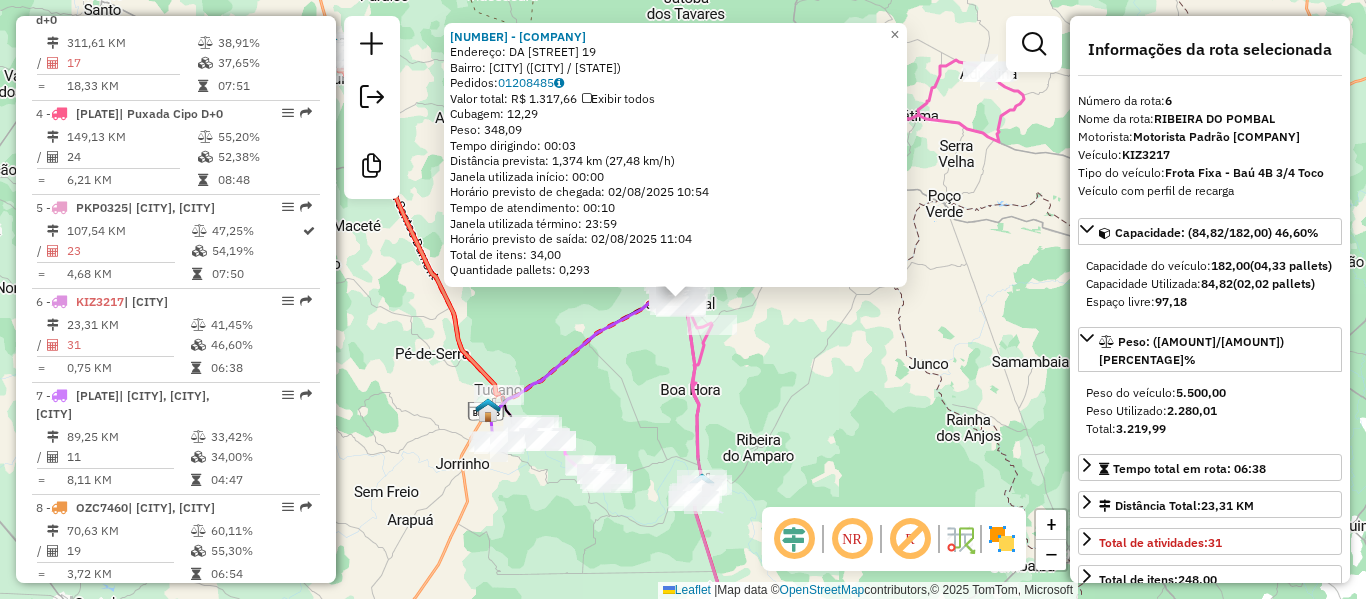 scroll, scrollTop: 1306, scrollLeft: 0, axis: vertical 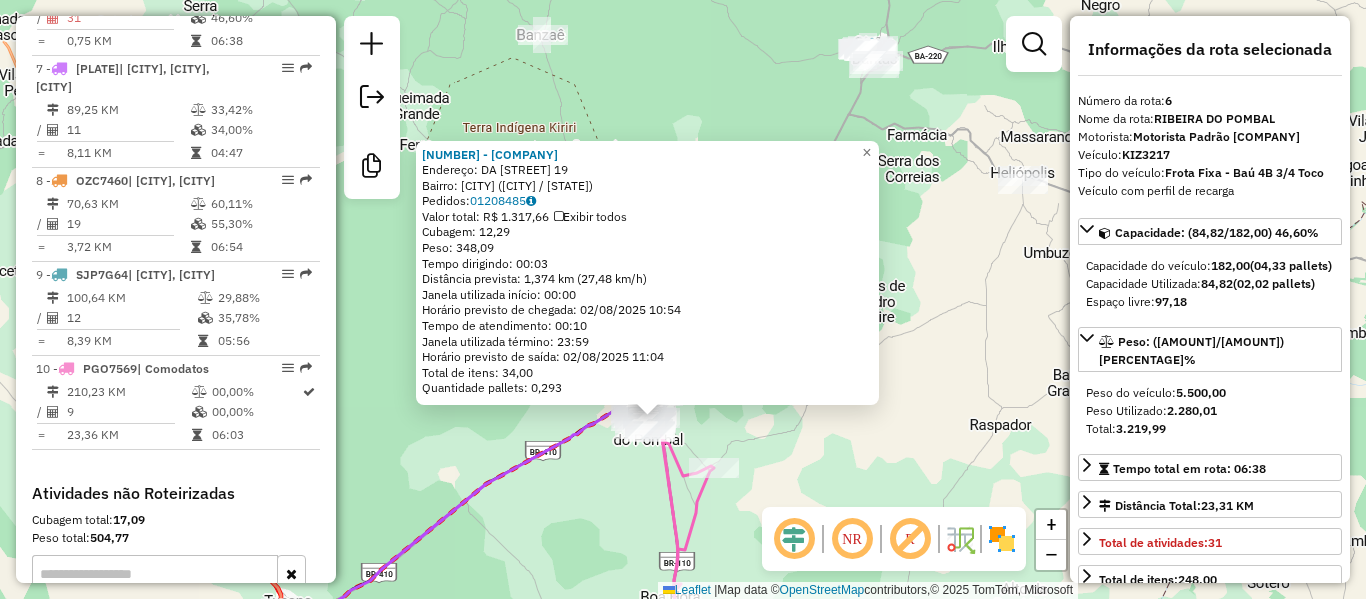 drag, startPoint x: 819, startPoint y: 172, endPoint x: 778, endPoint y: 445, distance: 276.06158 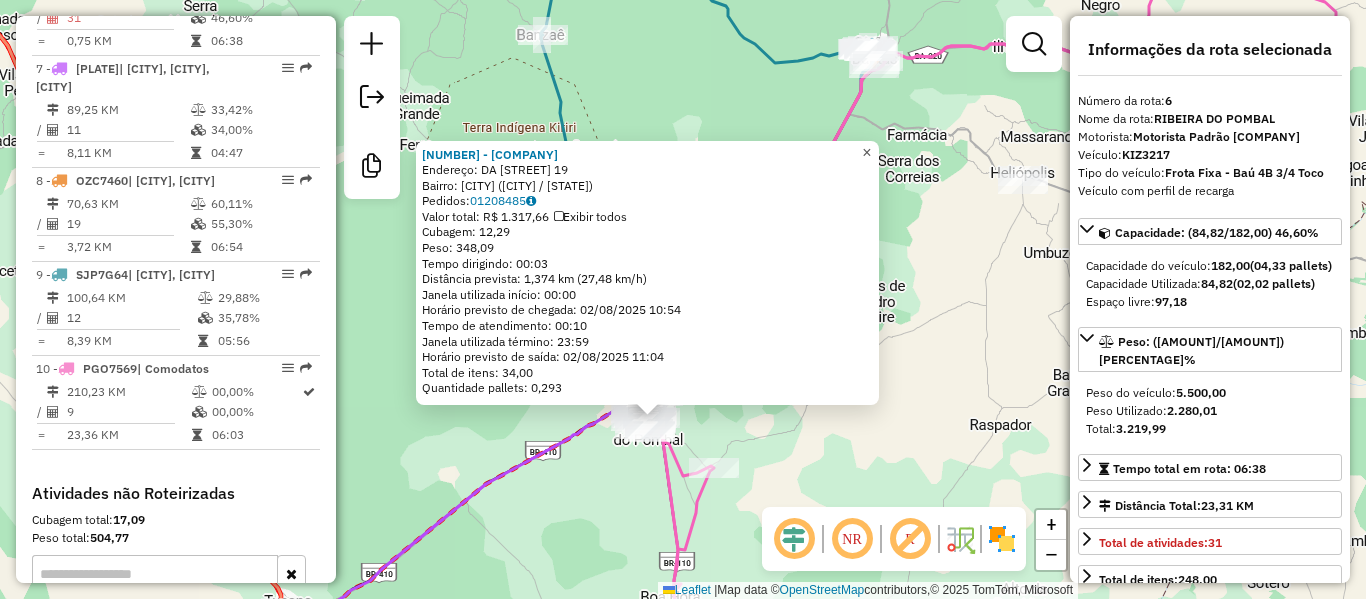 click on "×" 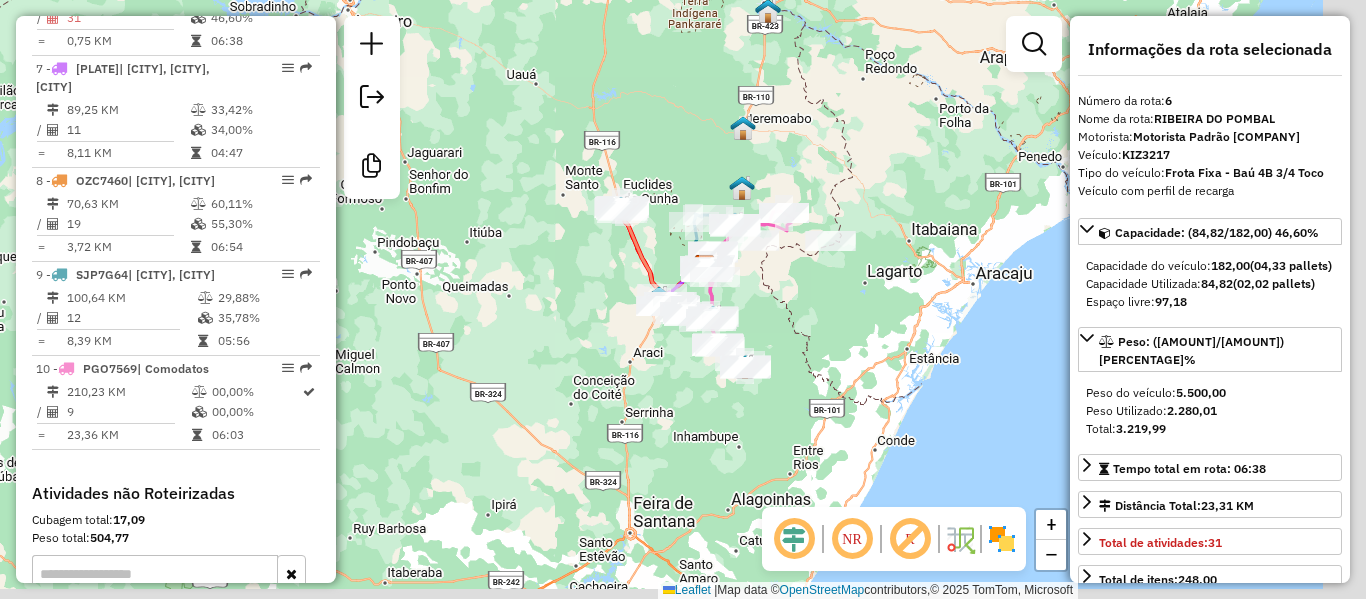 drag, startPoint x: 915, startPoint y: 296, endPoint x: 800, endPoint y: 275, distance: 116.901665 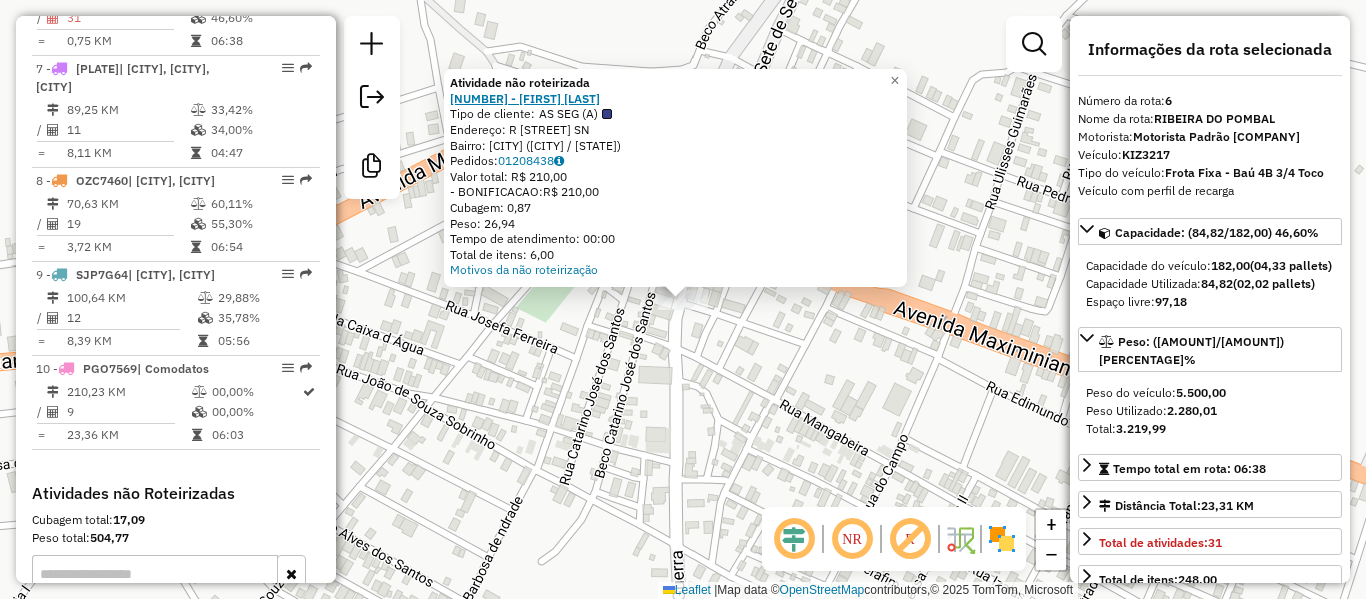 click on "[NUMBER] - [FIRST] [LAST]" 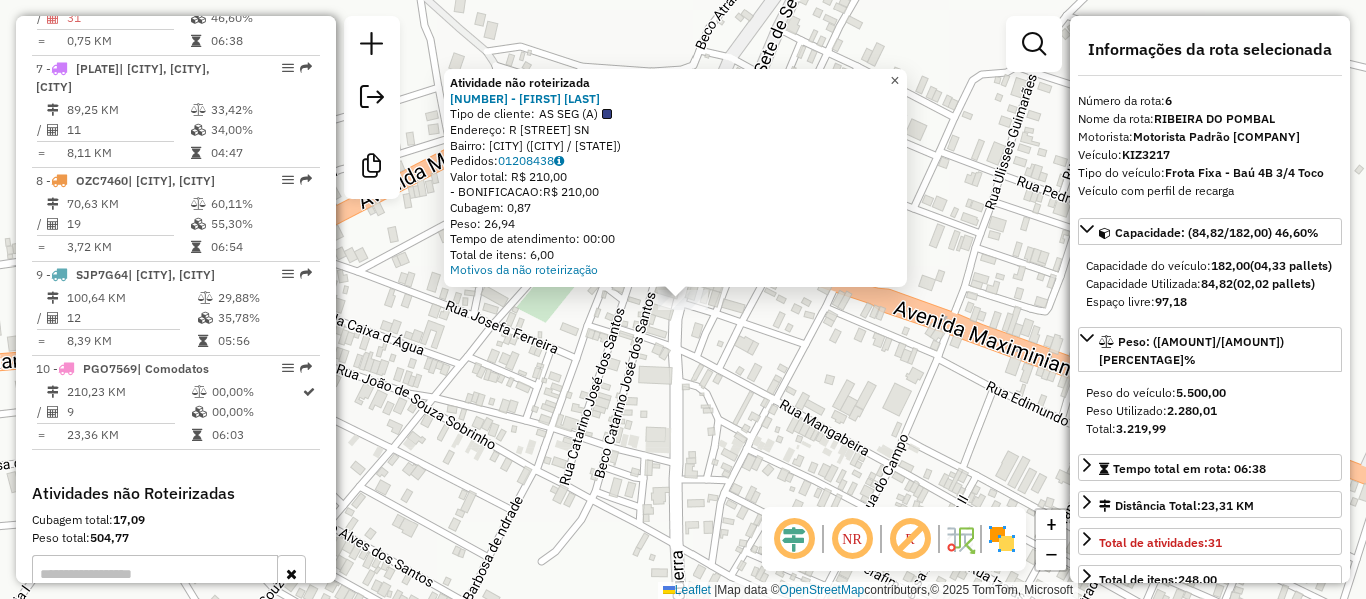 click on "×" 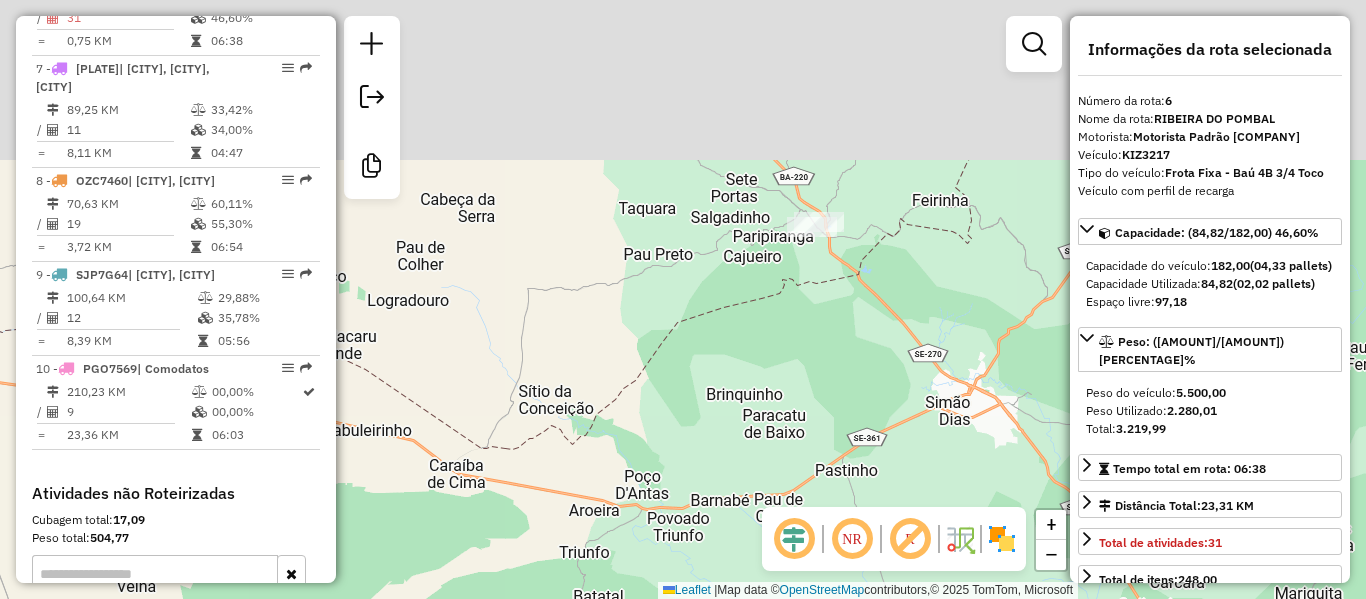 drag, startPoint x: 873, startPoint y: 139, endPoint x: 769, endPoint y: 402, distance: 282.8162 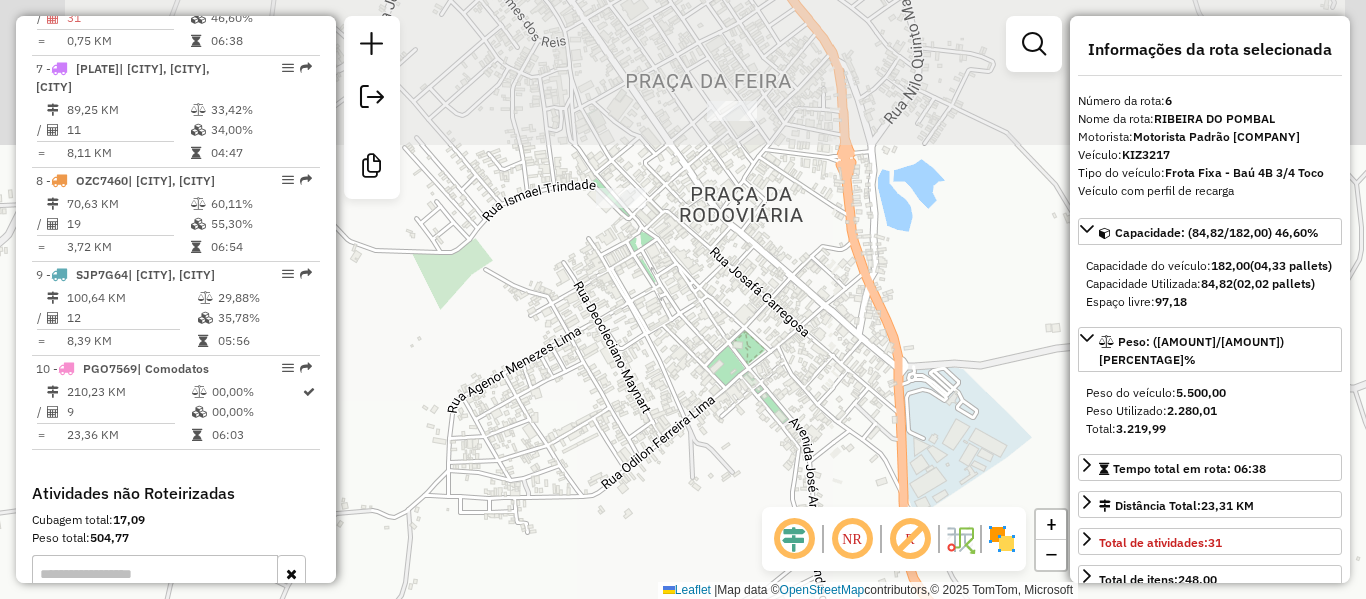 drag, startPoint x: 660, startPoint y: 200, endPoint x: 712, endPoint y: 489, distance: 293.64093 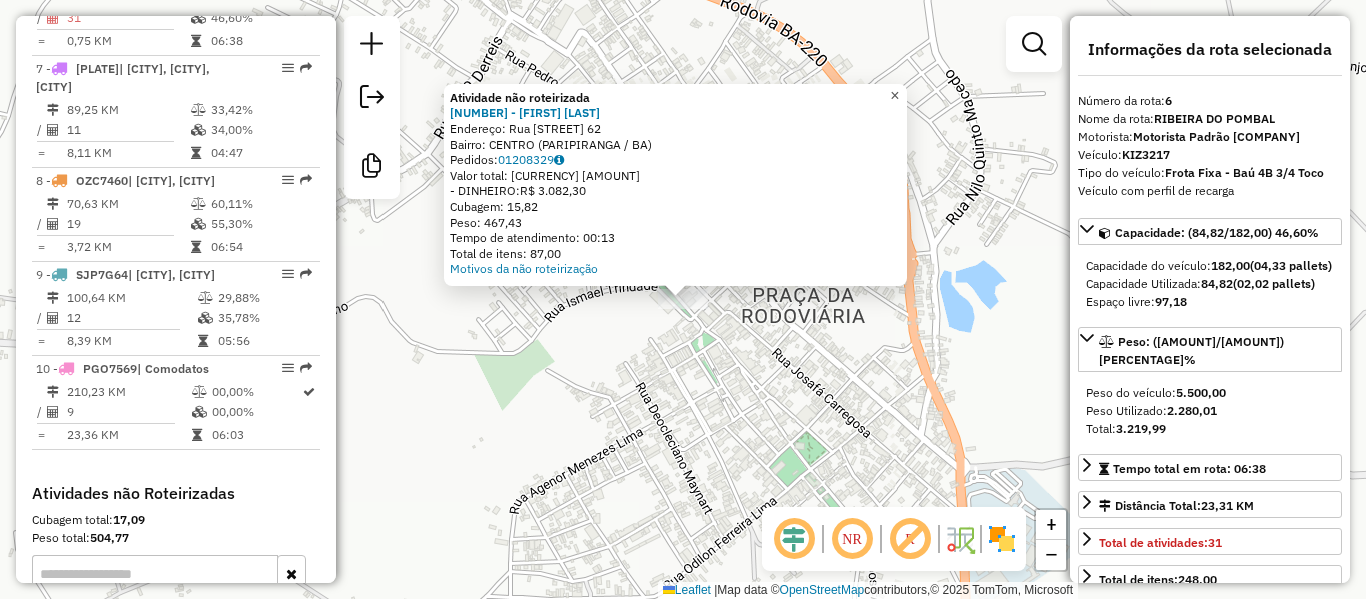 click on "×" 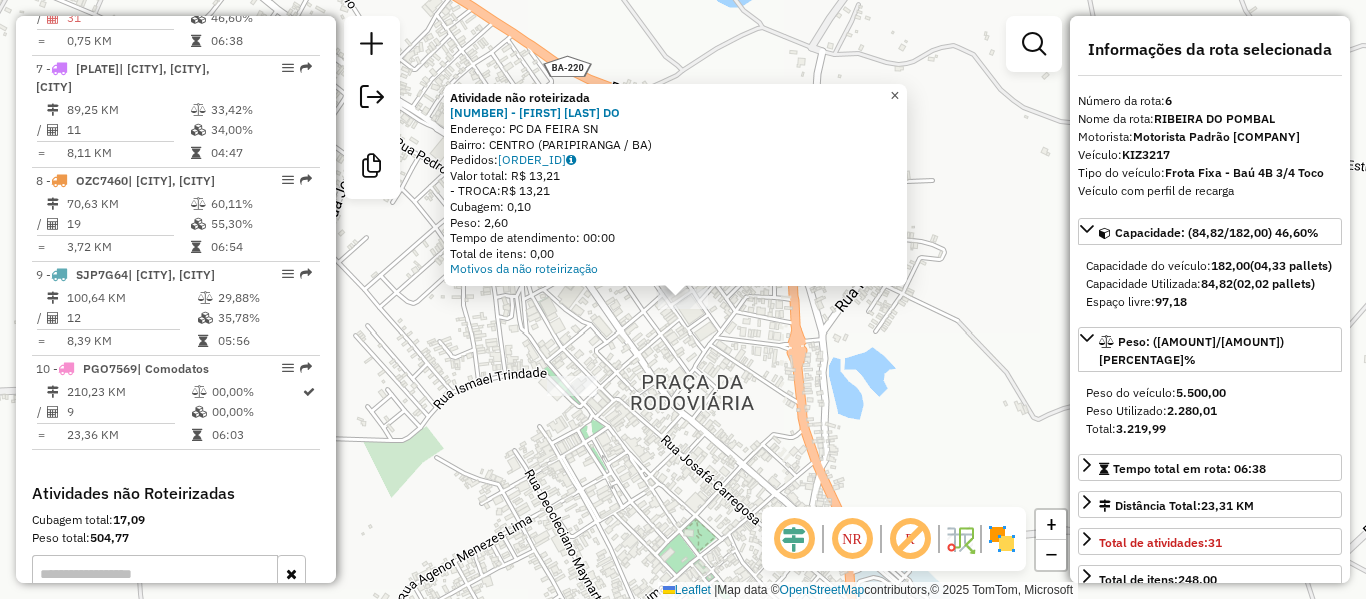 click on "×" 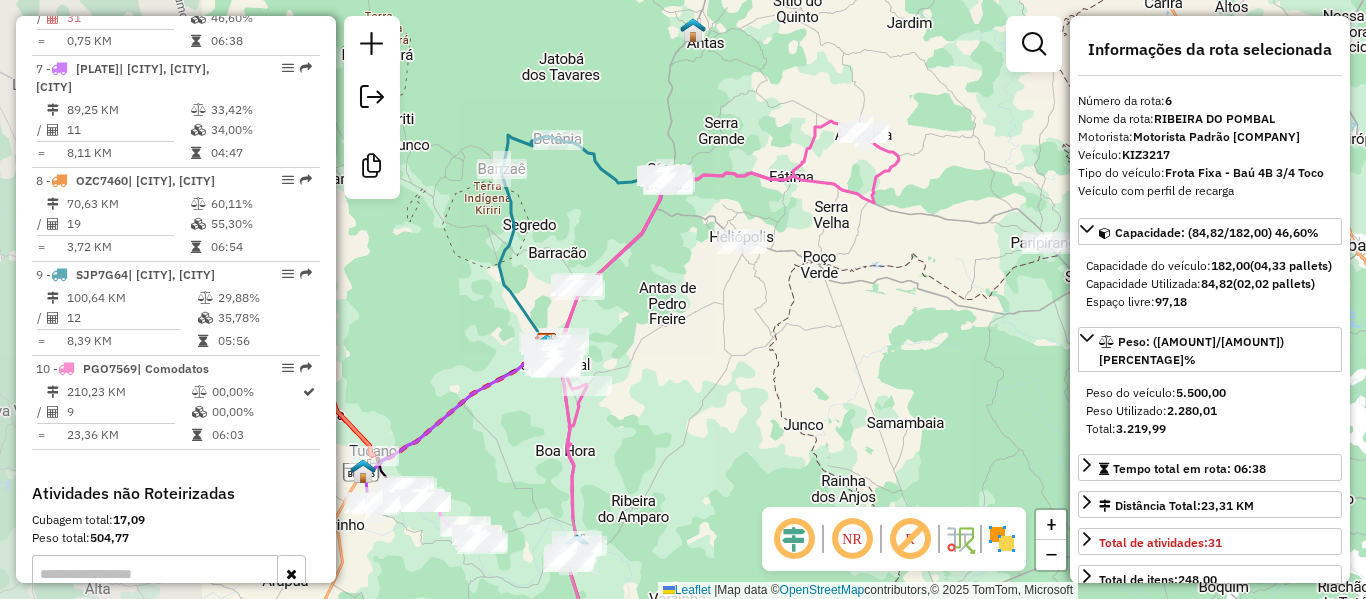 drag, startPoint x: 432, startPoint y: 232, endPoint x: 781, endPoint y: 270, distance: 351.06268 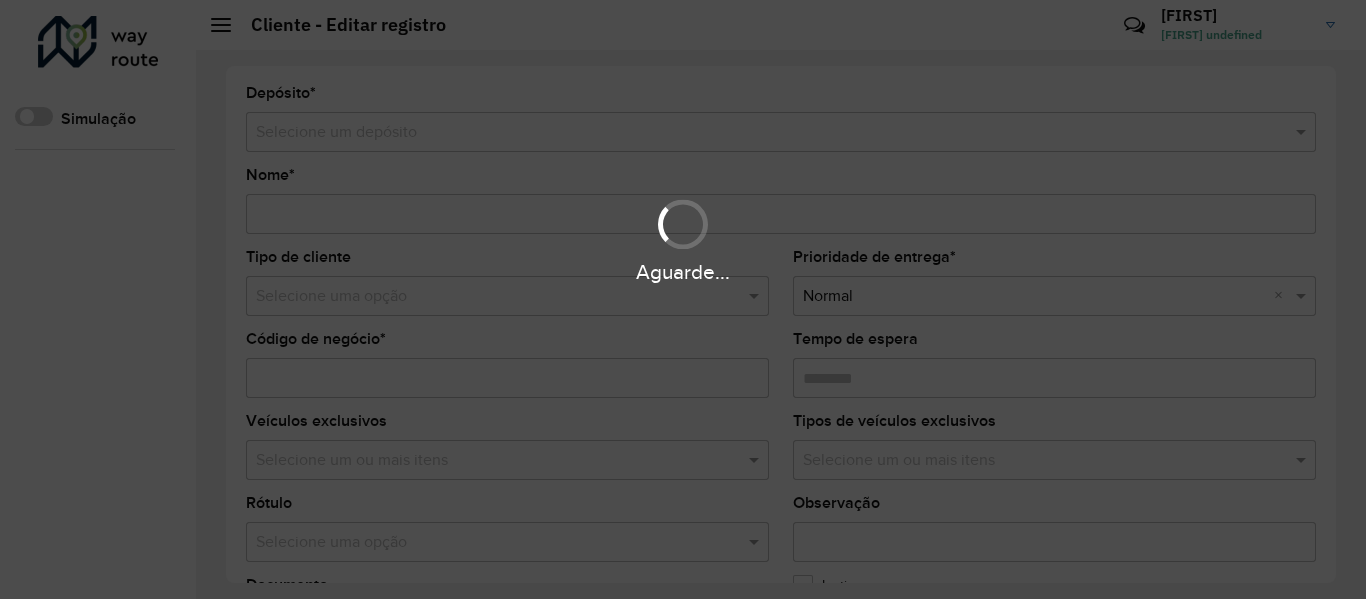 scroll, scrollTop: 0, scrollLeft: 0, axis: both 